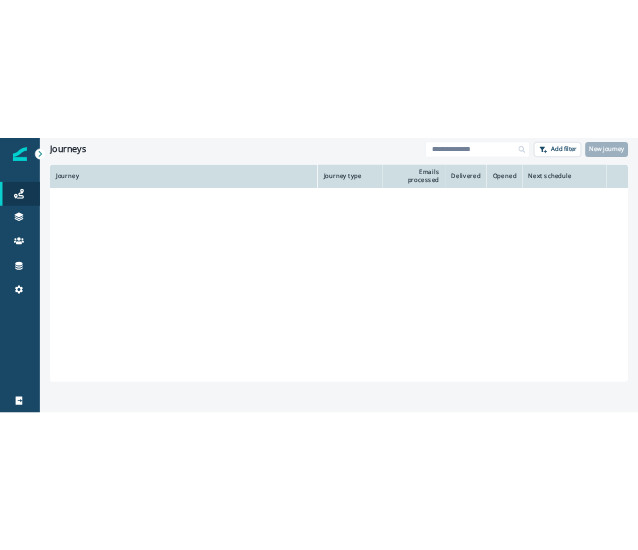 scroll, scrollTop: 0, scrollLeft: 0, axis: both 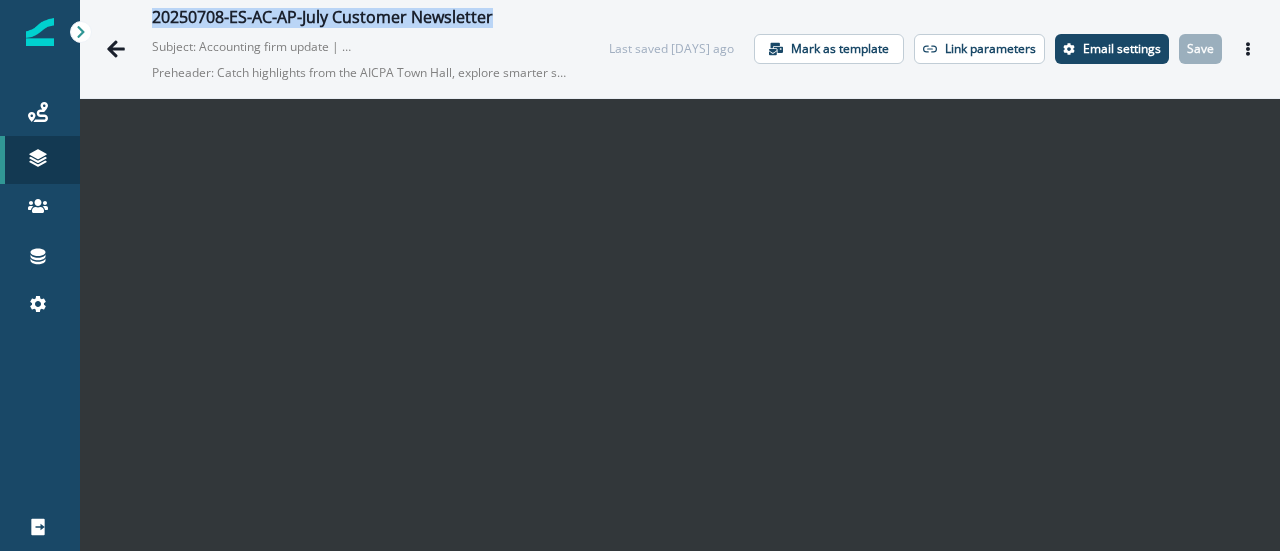 drag, startPoint x: 520, startPoint y: 13, endPoint x: 152, endPoint y: 3, distance: 368.13583 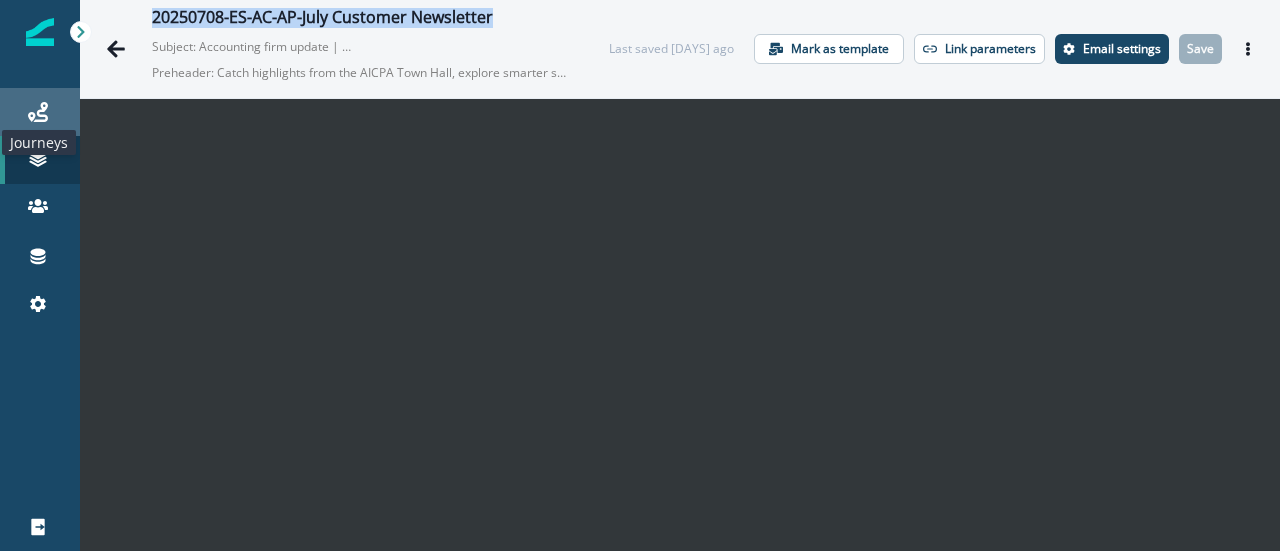 click 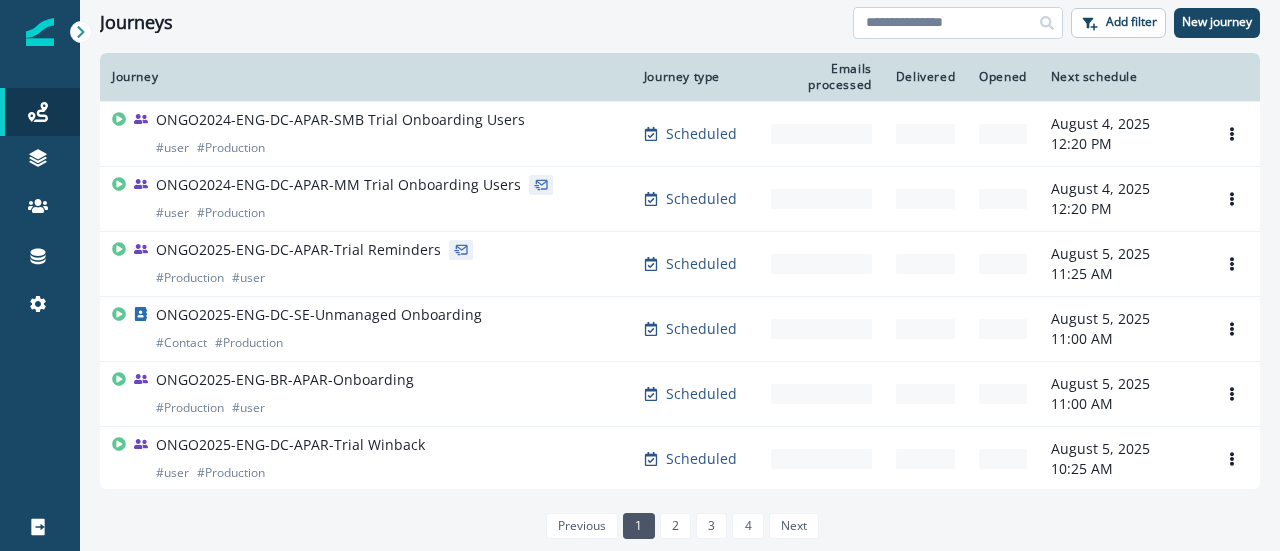 click at bounding box center (958, 23) 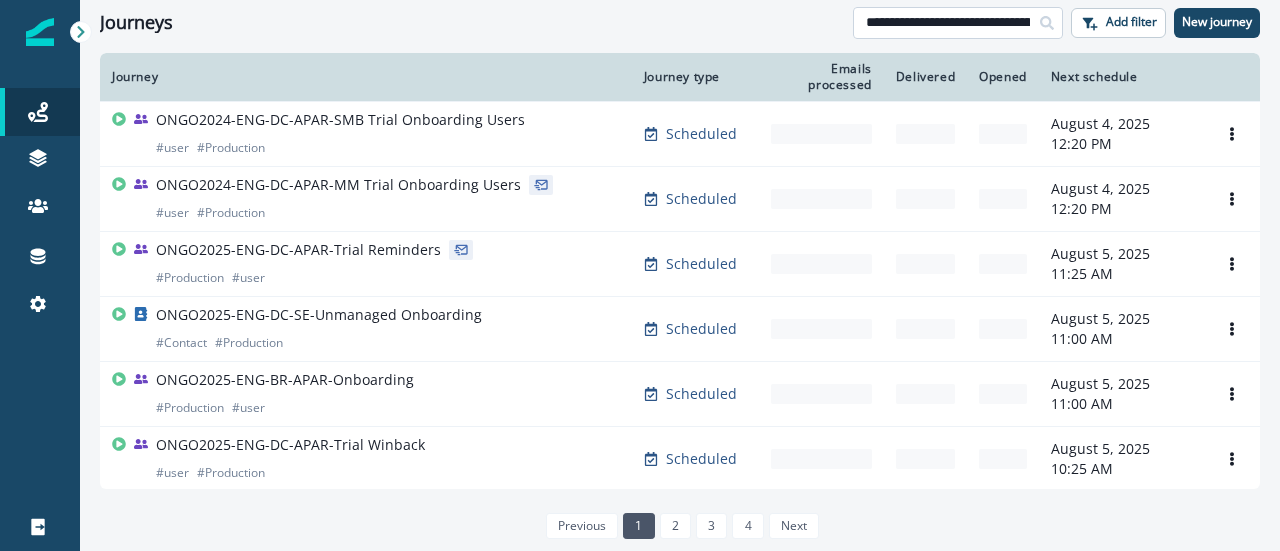 scroll, scrollTop: 0, scrollLeft: 132, axis: horizontal 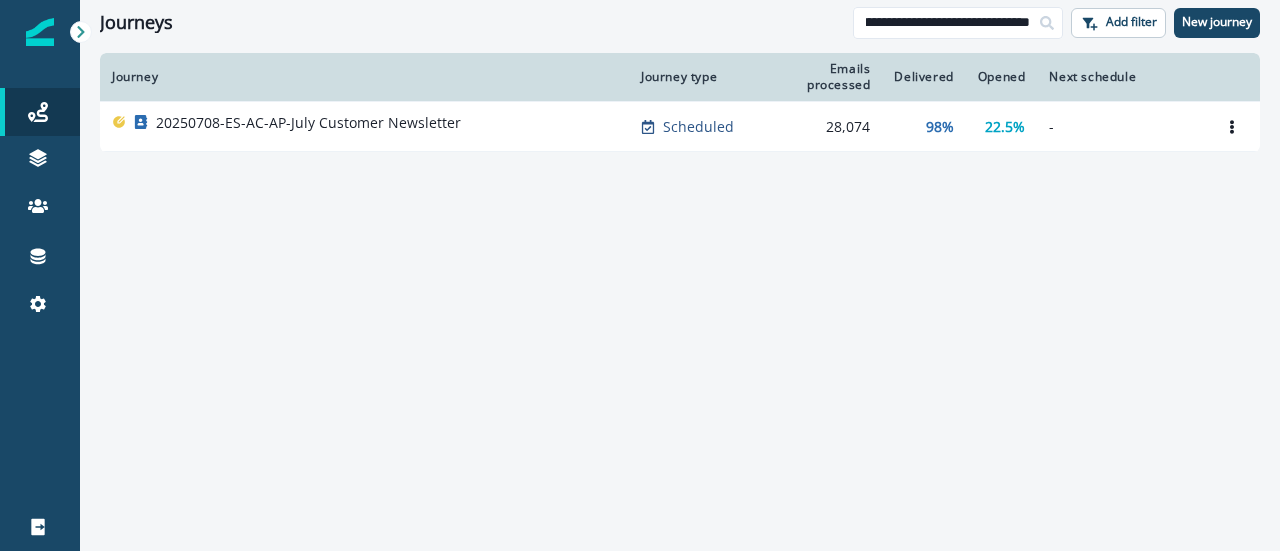type on "**********" 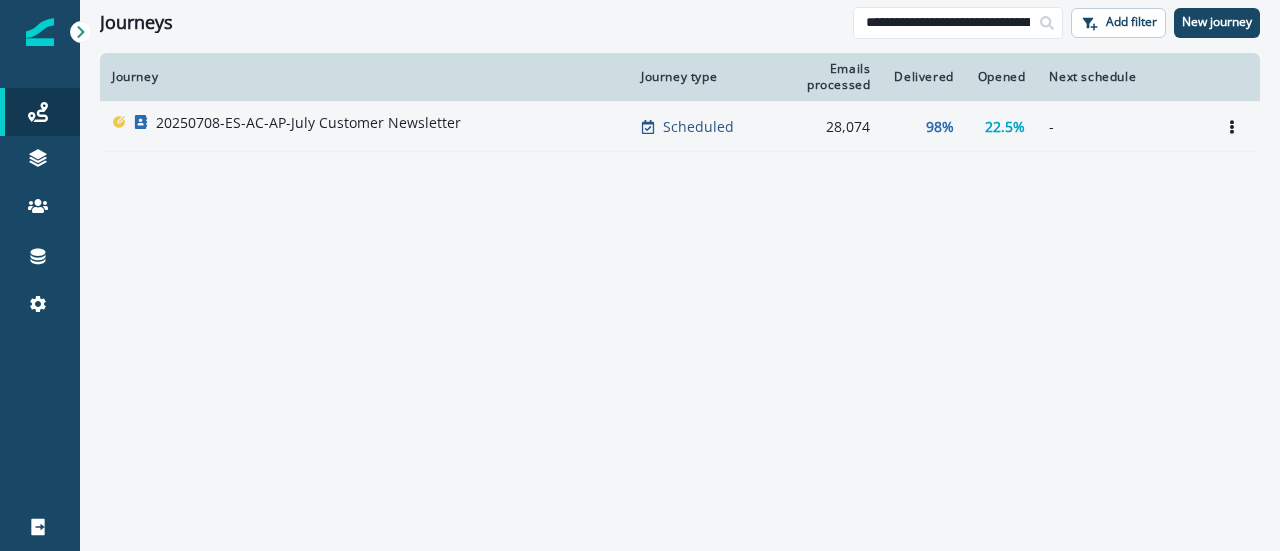 click on "-" at bounding box center (1120, 127) 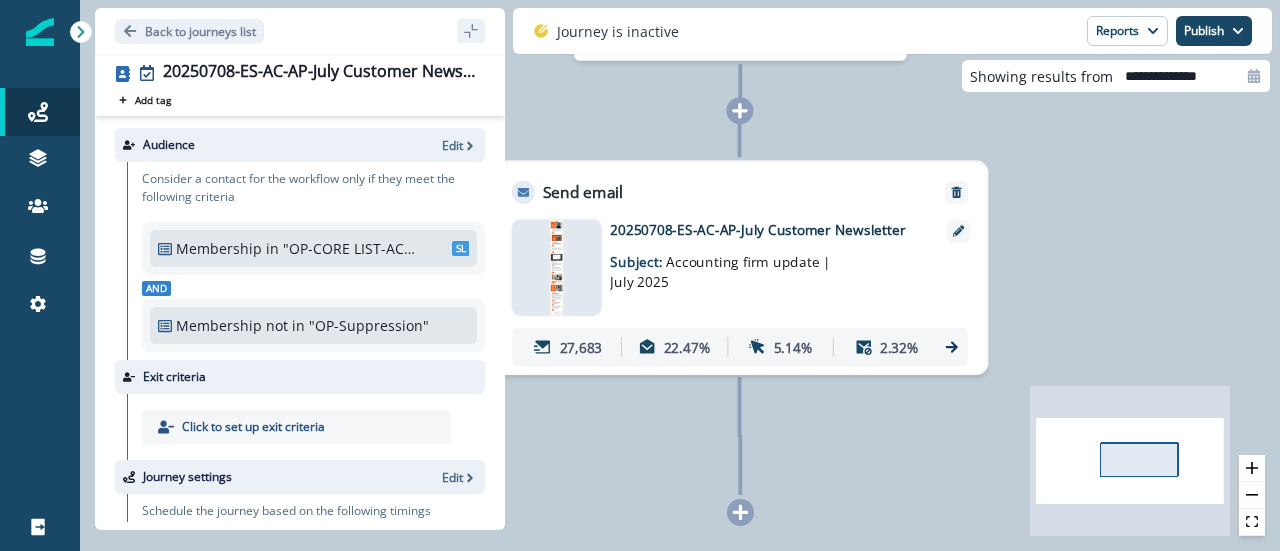 click 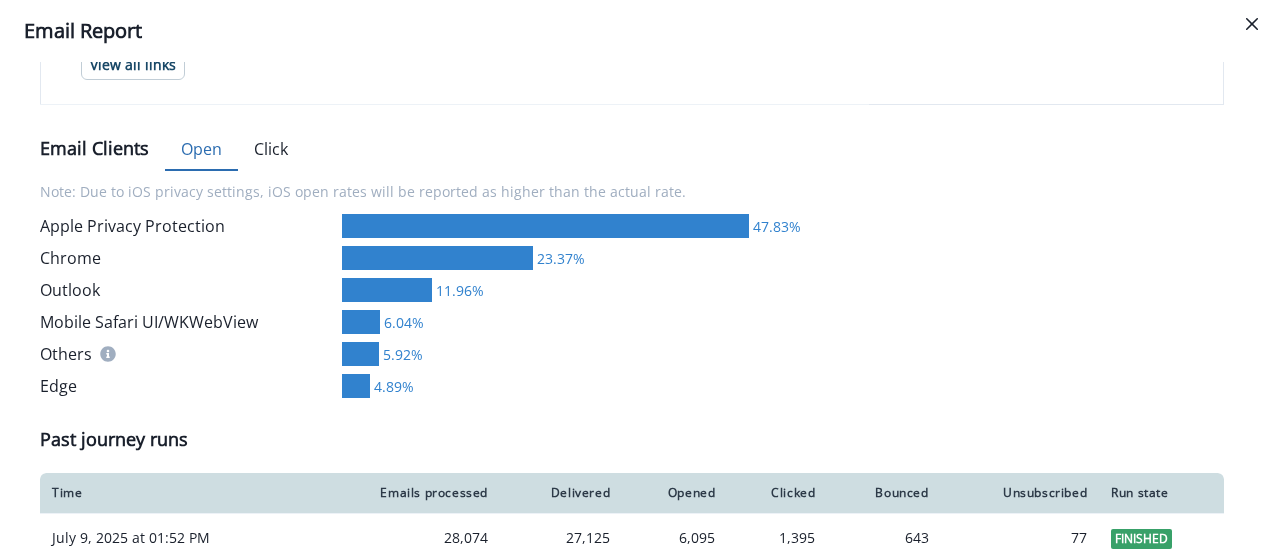 scroll, scrollTop: 1250, scrollLeft: 0, axis: vertical 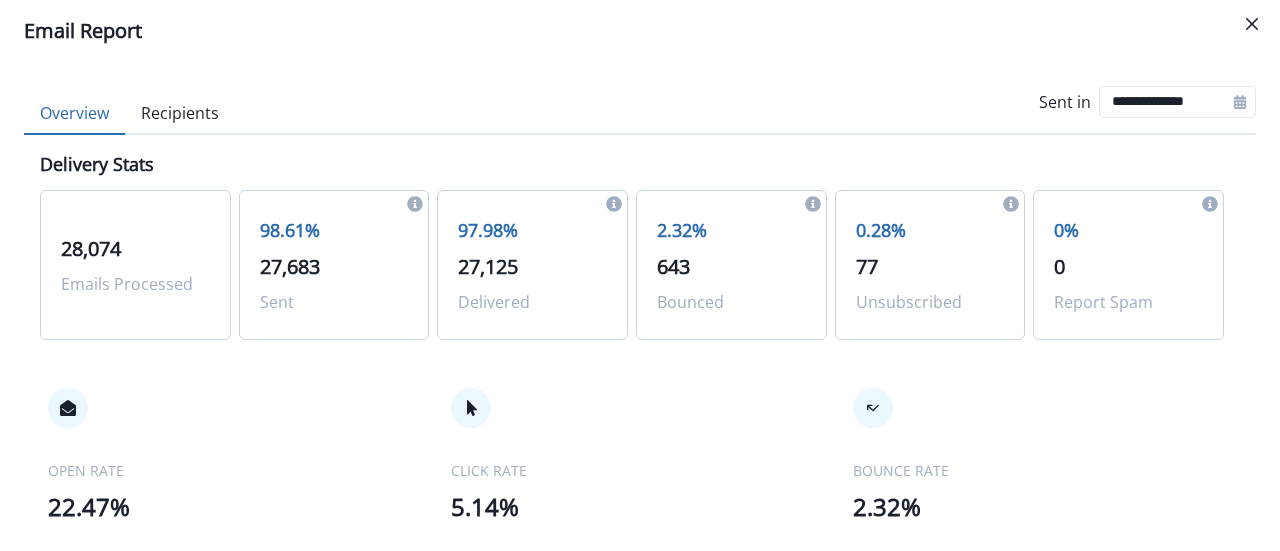 click on "Recipients" at bounding box center (180, 114) 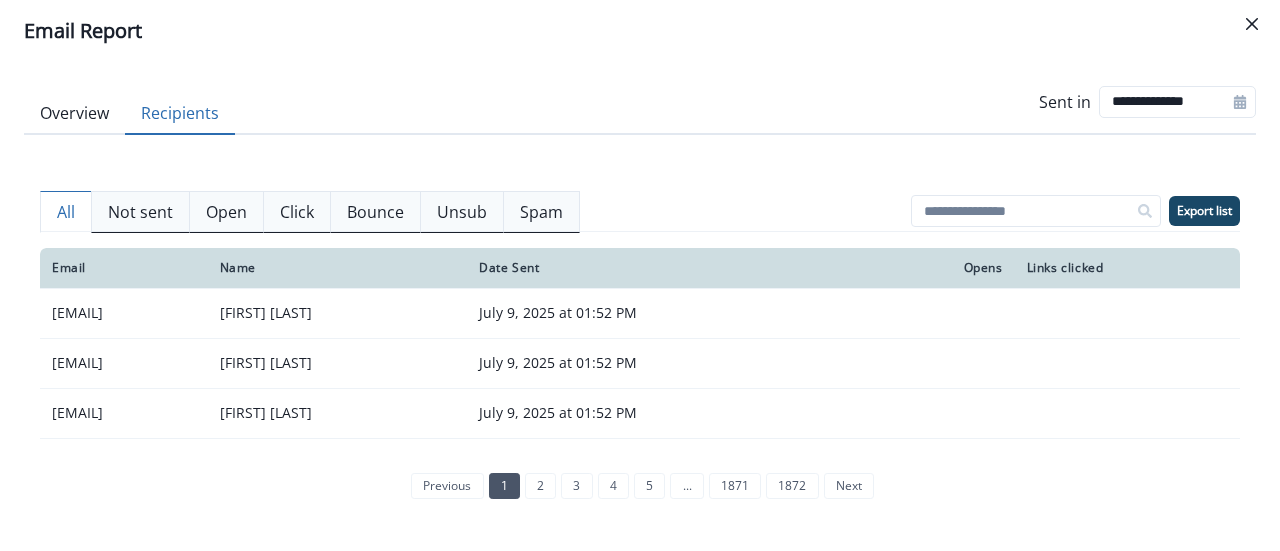 click on "Overview" at bounding box center (74, 114) 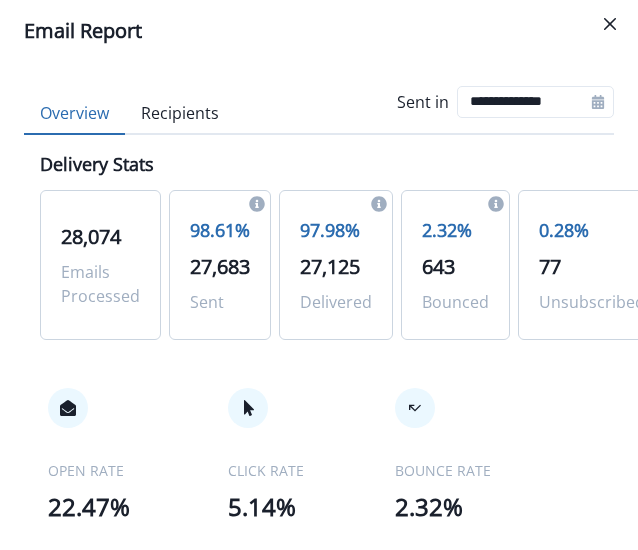 type 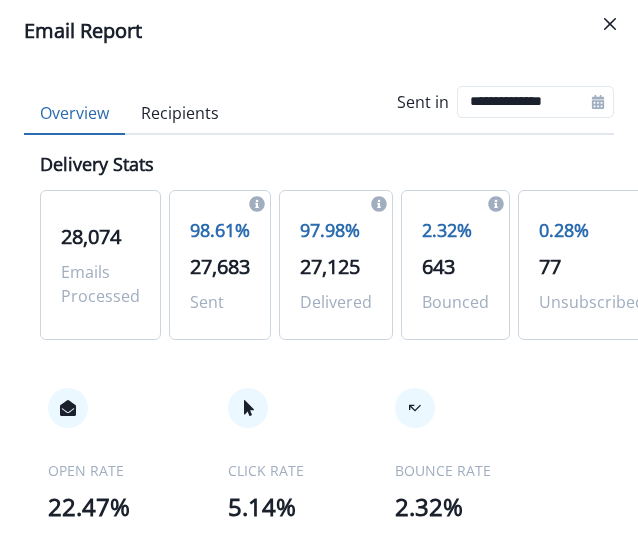 click on "Overview" at bounding box center (74, 114) 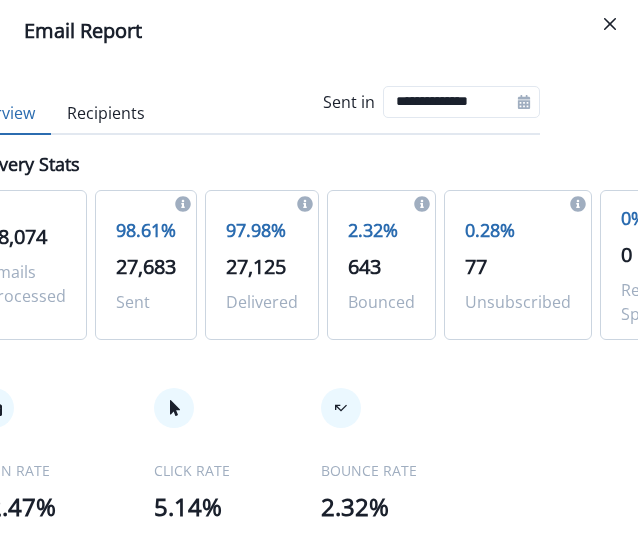 scroll, scrollTop: 0, scrollLeft: 0, axis: both 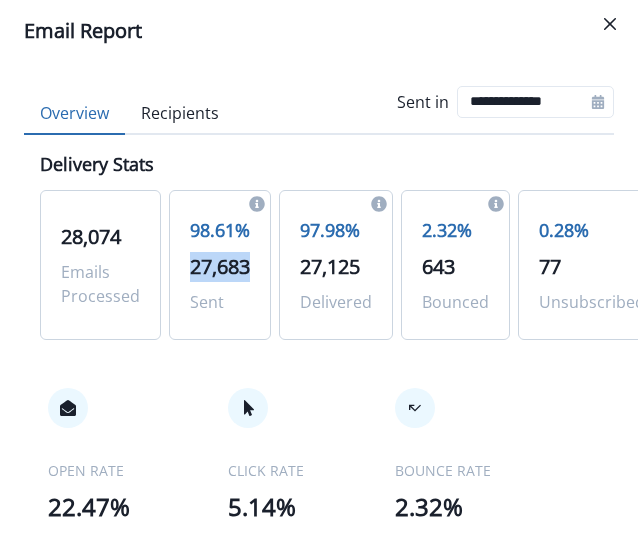 drag, startPoint x: 180, startPoint y: 272, endPoint x: 251, endPoint y: 265, distance: 71.34424 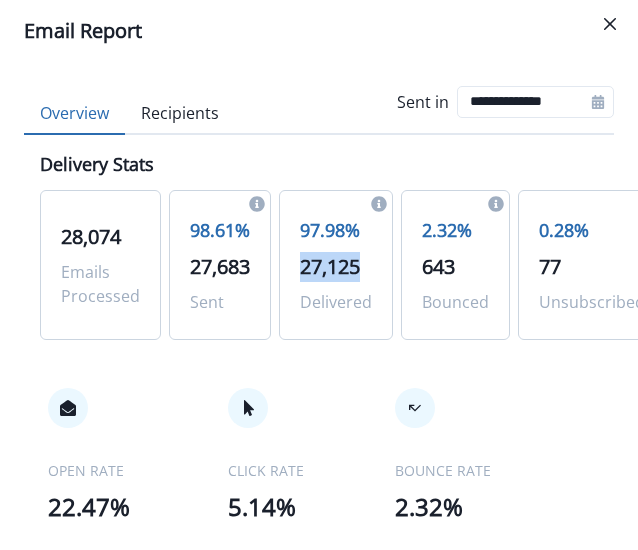 drag, startPoint x: 316, startPoint y: 270, endPoint x: 362, endPoint y: 273, distance: 46.09772 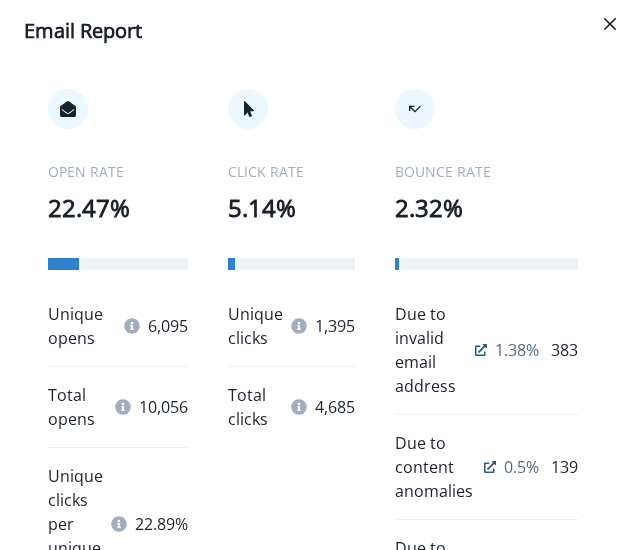 scroll, scrollTop: 300, scrollLeft: 0, axis: vertical 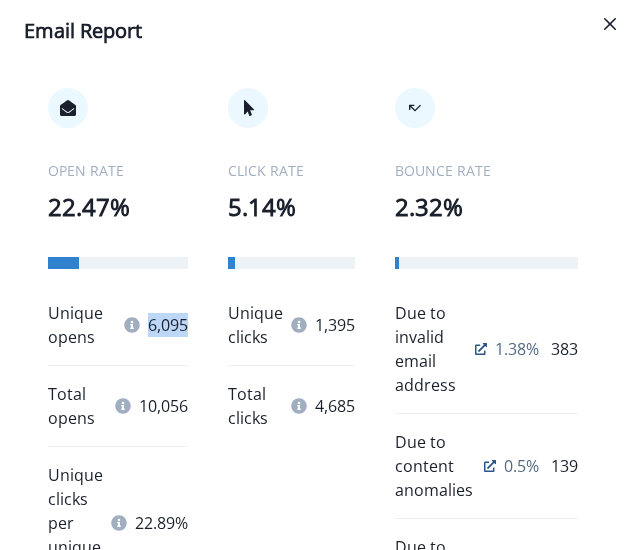 drag, startPoint x: 148, startPoint y: 332, endPoint x: 192, endPoint y: 323, distance: 44.911022 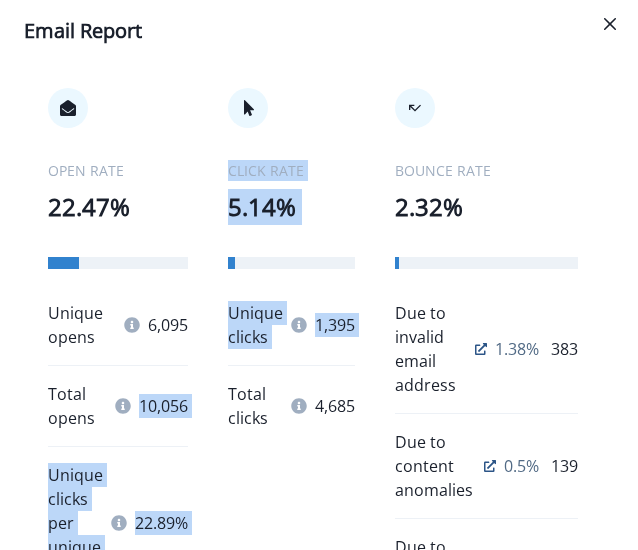 drag, startPoint x: 140, startPoint y: 408, endPoint x: 208, endPoint y: 400, distance: 68.46897 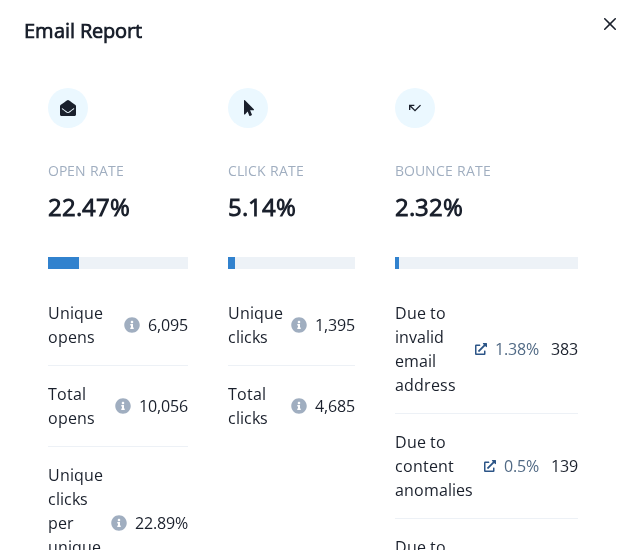 click on "10,056" at bounding box center [163, 406] 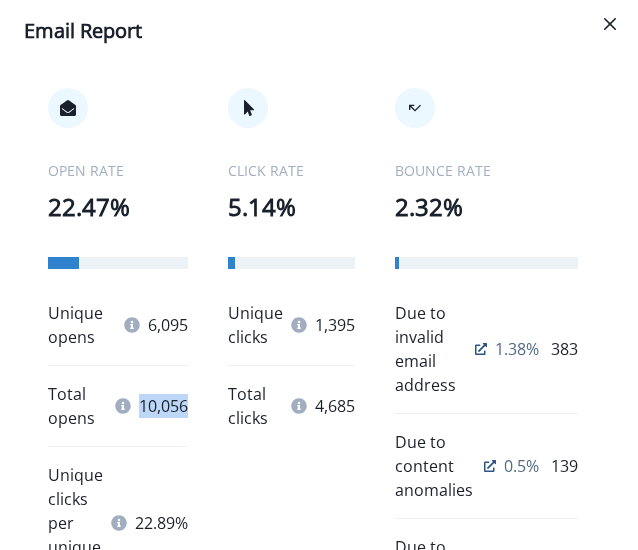 click on "10,056" at bounding box center (163, 406) 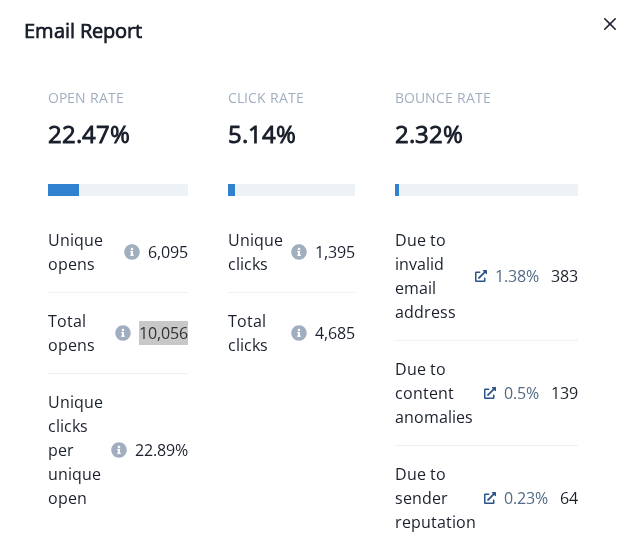 scroll, scrollTop: 372, scrollLeft: 0, axis: vertical 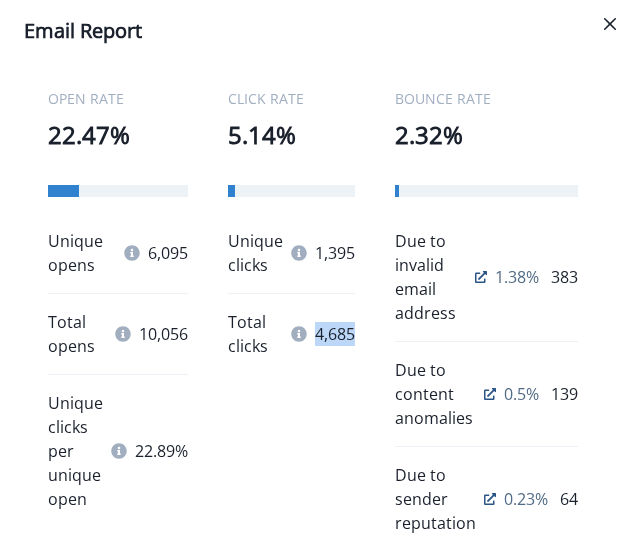 drag, startPoint x: 314, startPoint y: 333, endPoint x: 373, endPoint y: 329, distance: 59.135437 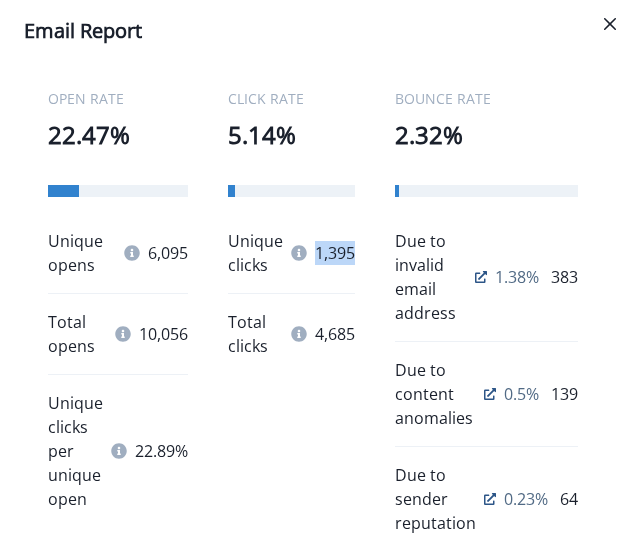 drag, startPoint x: 317, startPoint y: 261, endPoint x: 373, endPoint y: 253, distance: 56.568542 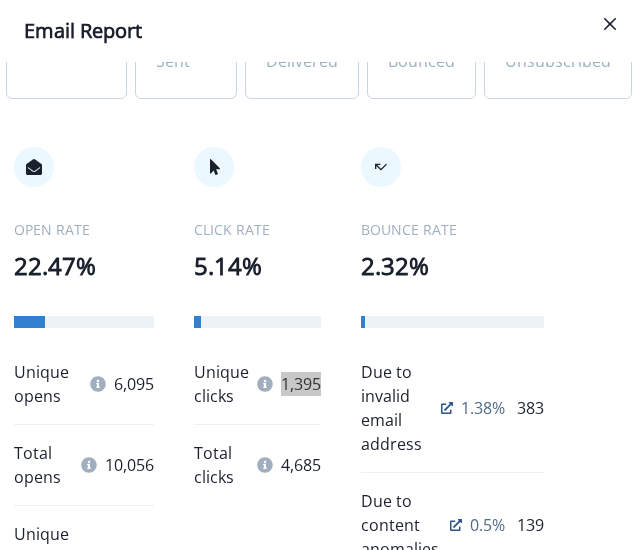 scroll, scrollTop: 242, scrollLeft: 34, axis: both 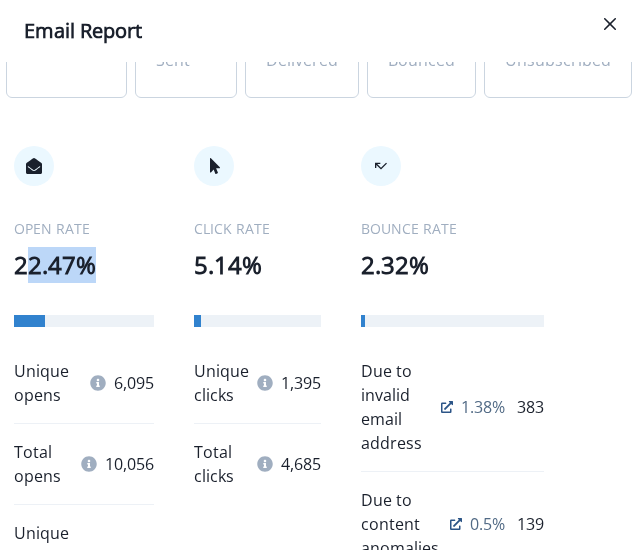 drag, startPoint x: 28, startPoint y: 259, endPoint x: 100, endPoint y: 274, distance: 73.545906 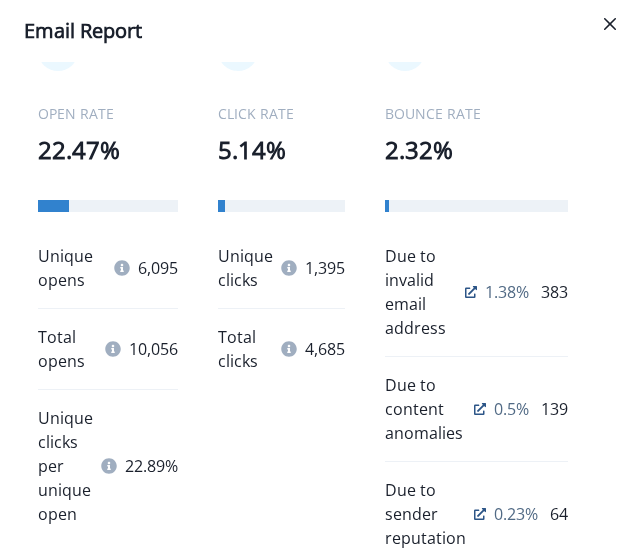 scroll, scrollTop: 293, scrollLeft: 0, axis: vertical 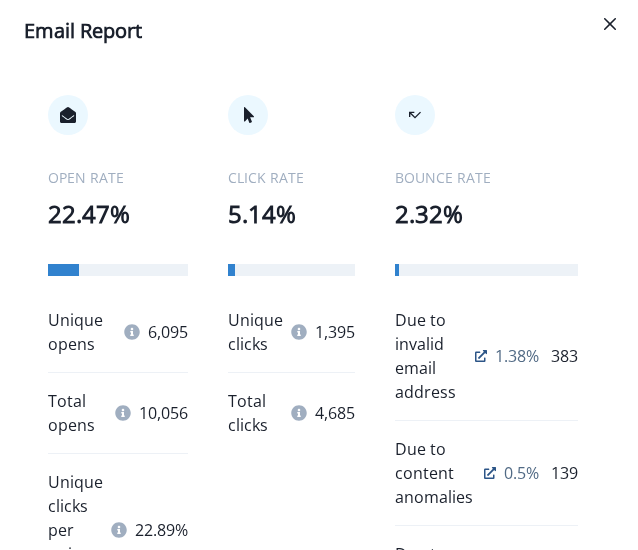 click on "22.47%" at bounding box center [118, 214] 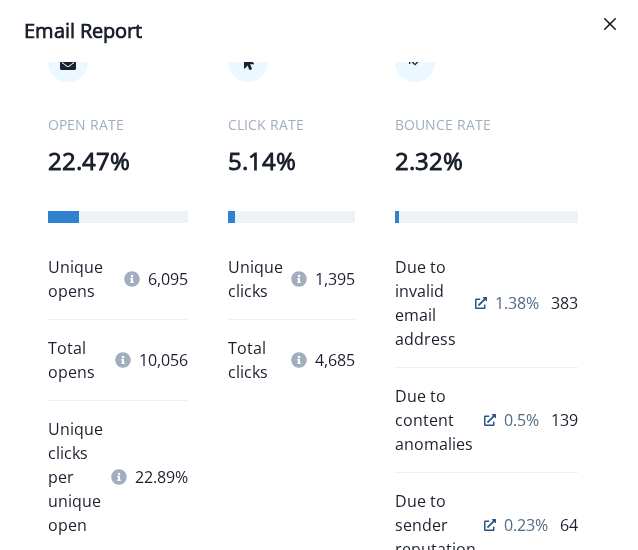 scroll, scrollTop: 351, scrollLeft: 0, axis: vertical 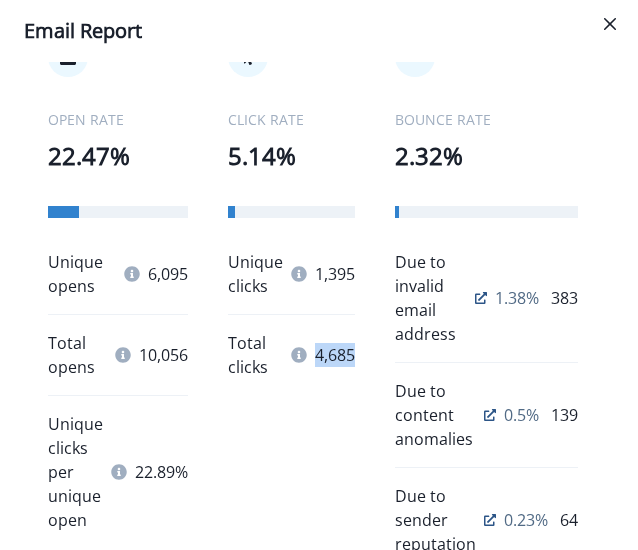 drag, startPoint x: 318, startPoint y: 348, endPoint x: 366, endPoint y: 357, distance: 48.83646 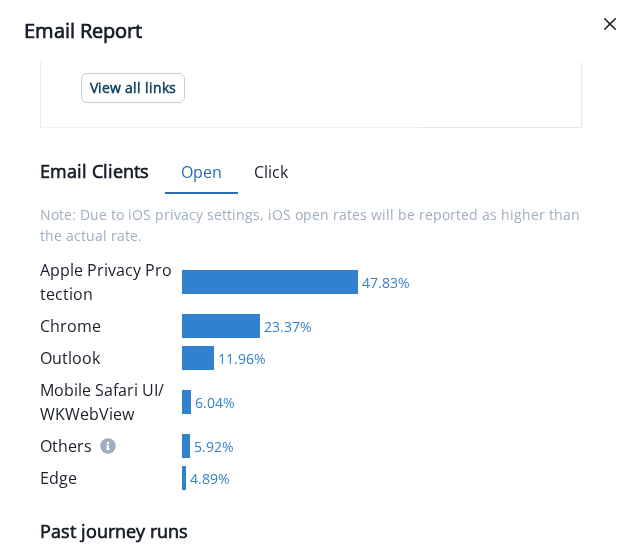 scroll, scrollTop: 1770, scrollLeft: 0, axis: vertical 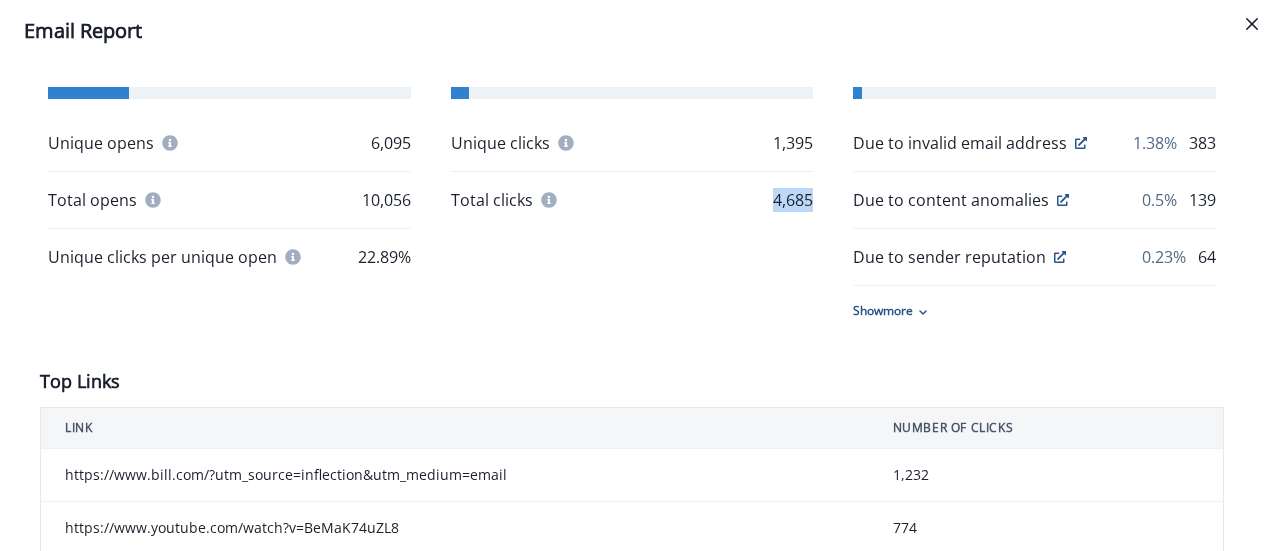 click on "OPEN RATE 22.47% Unique opens 6,095 Total opens 10,056 Unique clicks per unique open 22.89% CLICK RATE 5.14% Unique clicks 1,395 Total clicks 4,685 BOUNCE RATE 2.32% Due to invalid email address 1.38% 383 Due to content anomalies 0.5% 139 Due to sender reputation 0.23% 64 Show more" at bounding box center (632, 119) 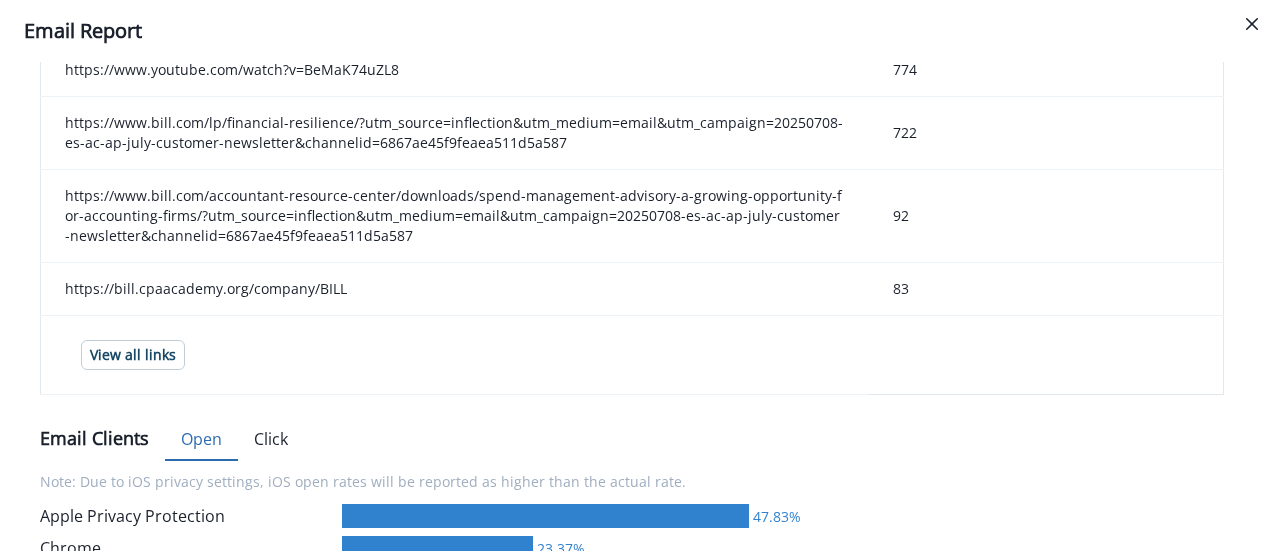 scroll, scrollTop: 1250, scrollLeft: 0, axis: vertical 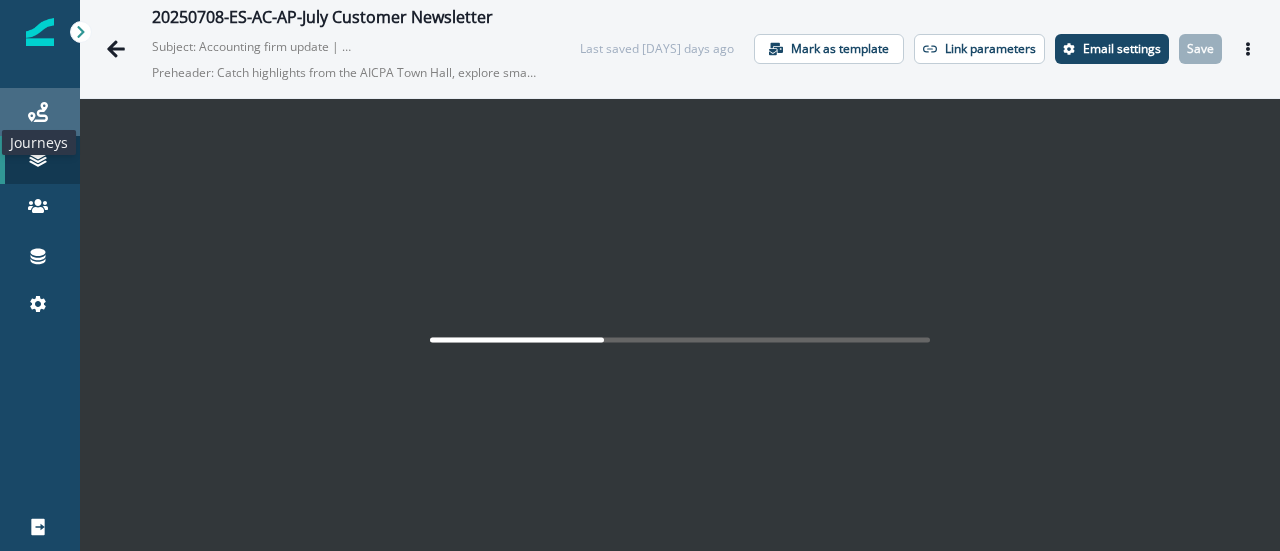 click 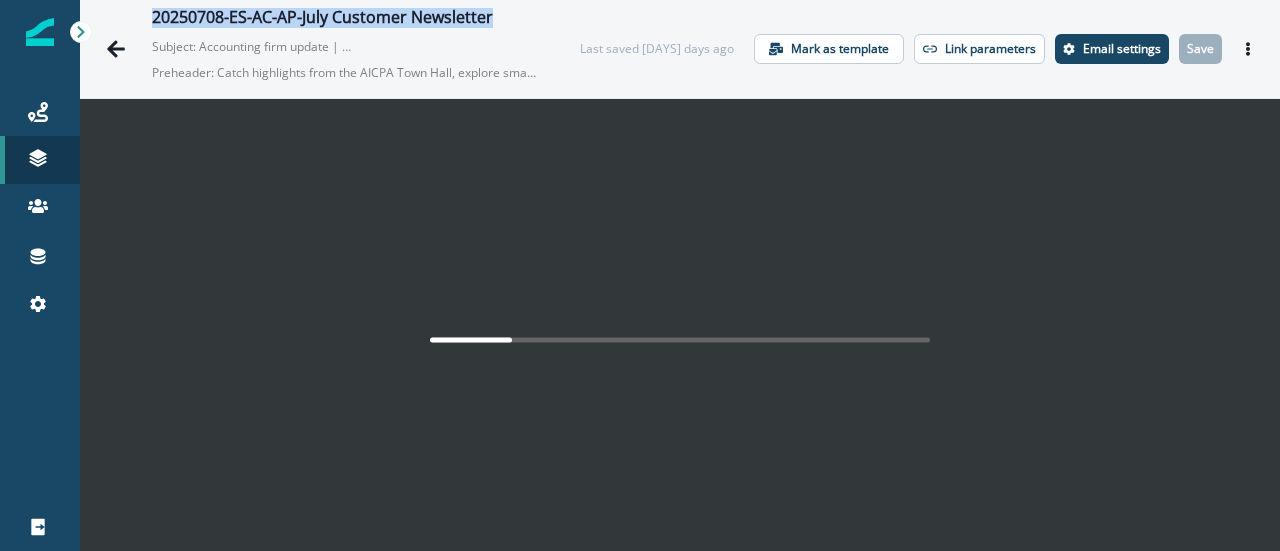 drag, startPoint x: 146, startPoint y: 15, endPoint x: 502, endPoint y: 31, distance: 356.35938 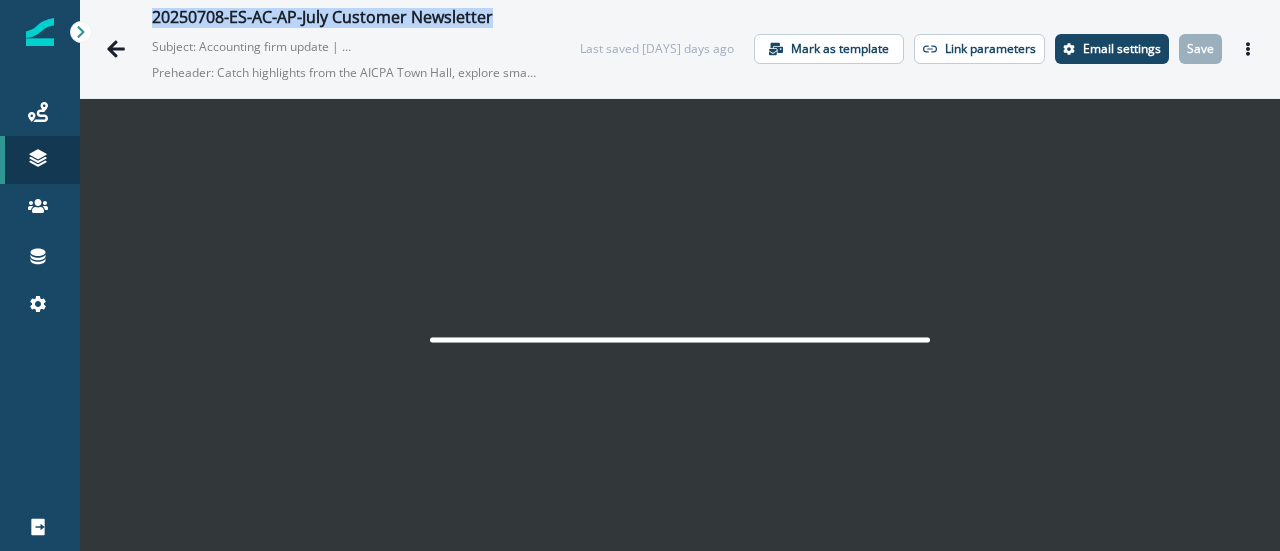 copy on "20250708-ES-AC-AP-July Customer Newsletter" 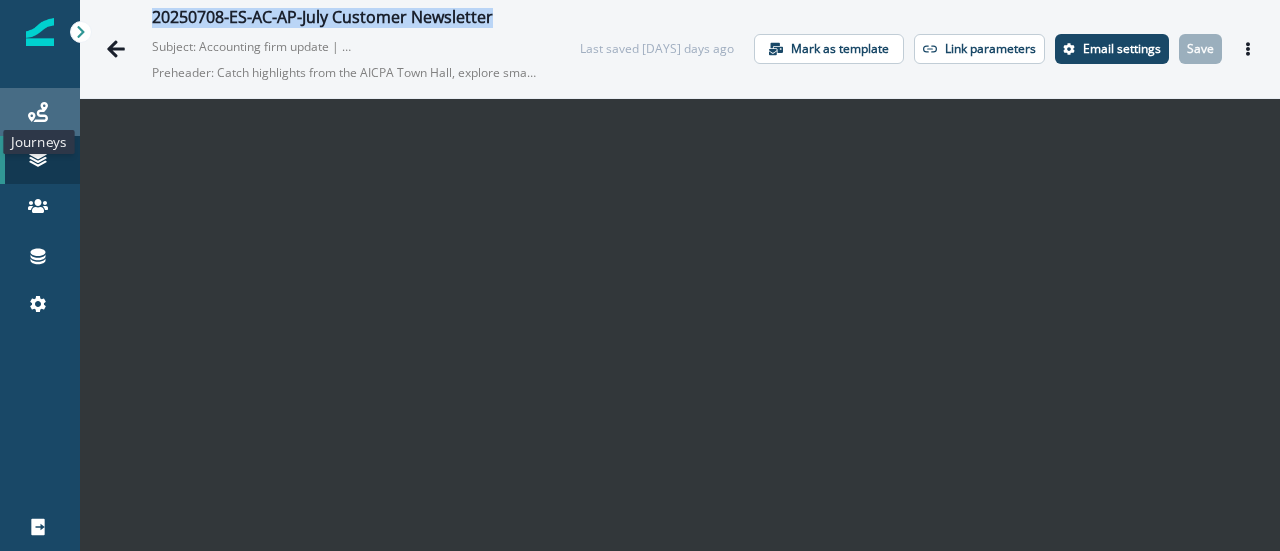 click 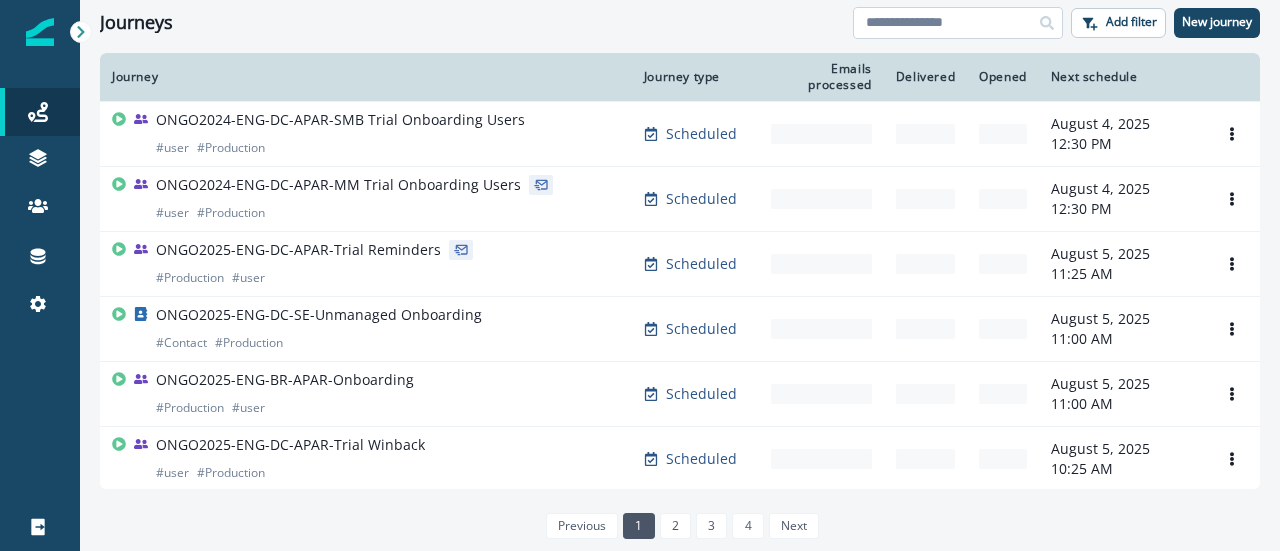 click at bounding box center [958, 23] 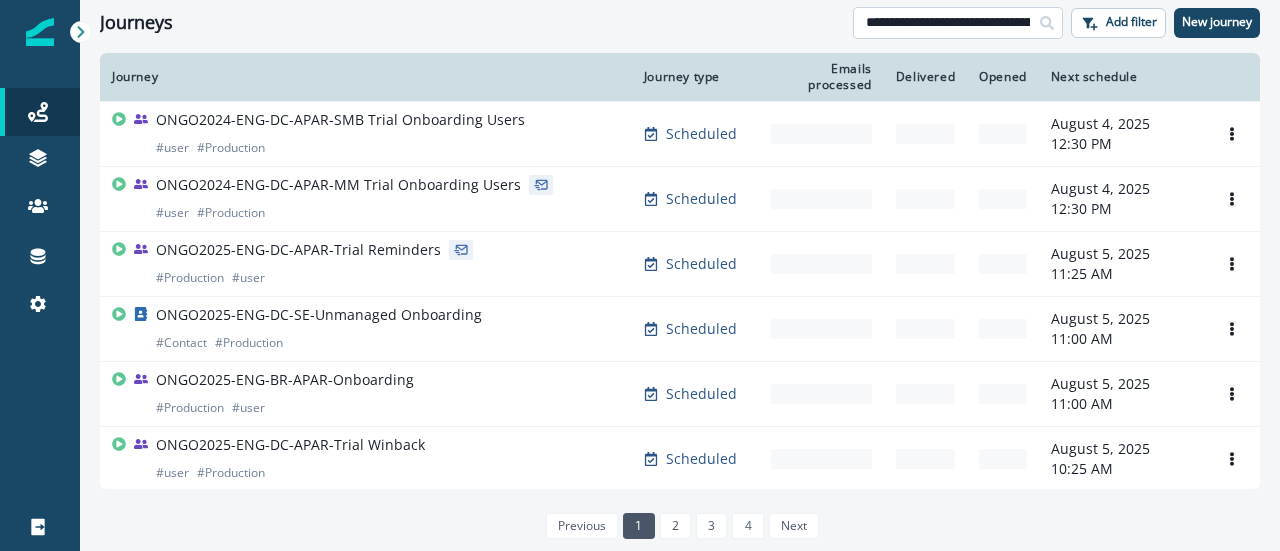 scroll, scrollTop: 0, scrollLeft: 132, axis: horizontal 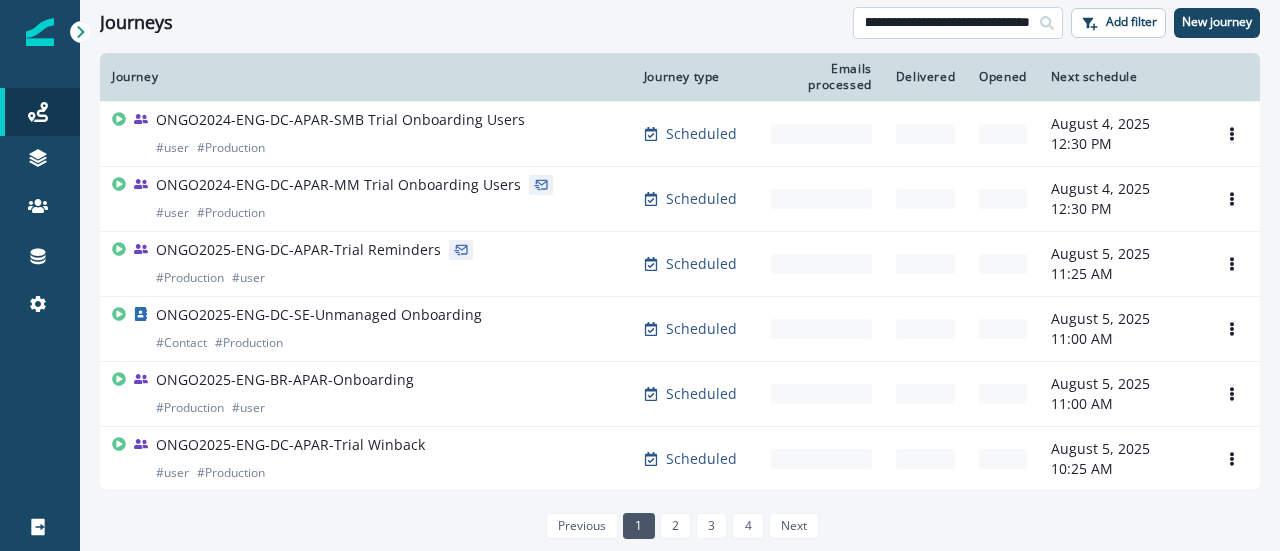 type on "**********" 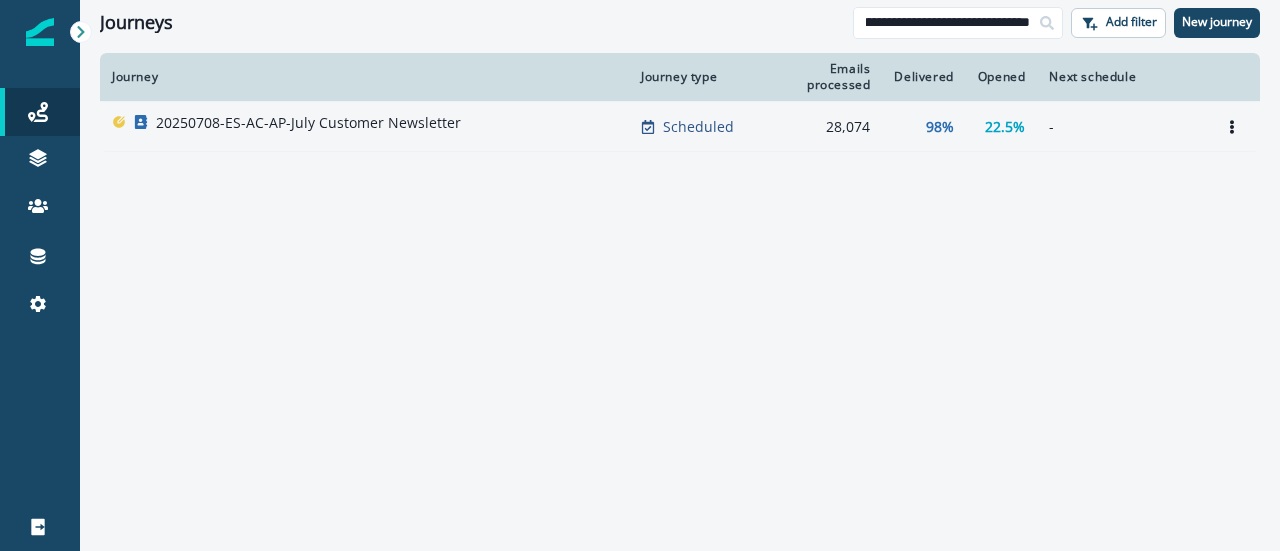 scroll, scrollTop: 0, scrollLeft: 0, axis: both 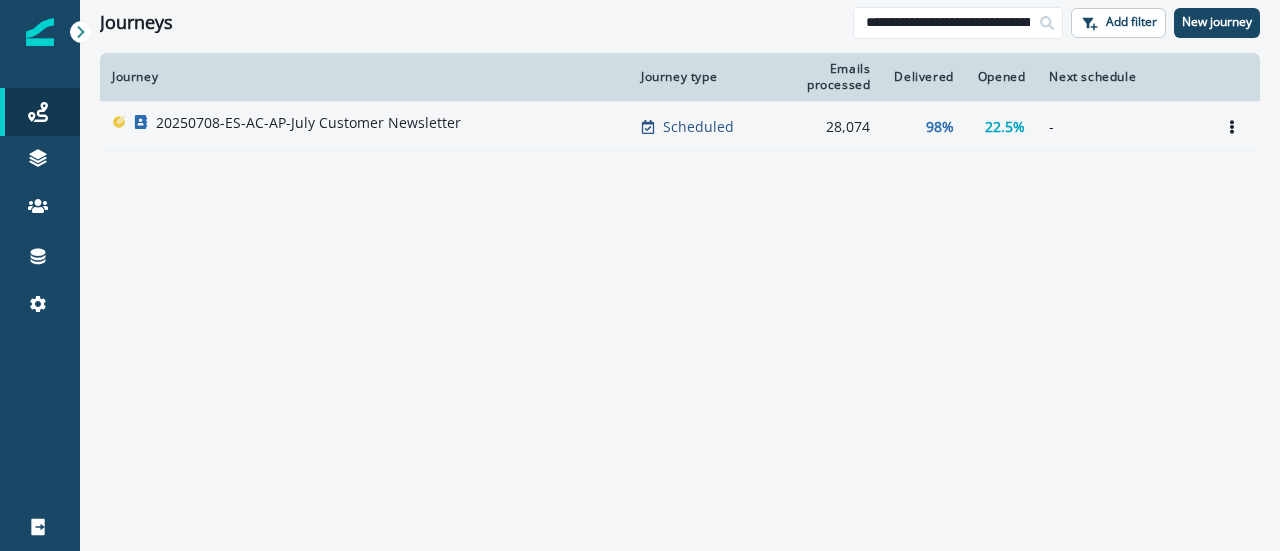 click on "20250708-ES-AC-AP-July Customer Newsletter" at bounding box center (364, 127) 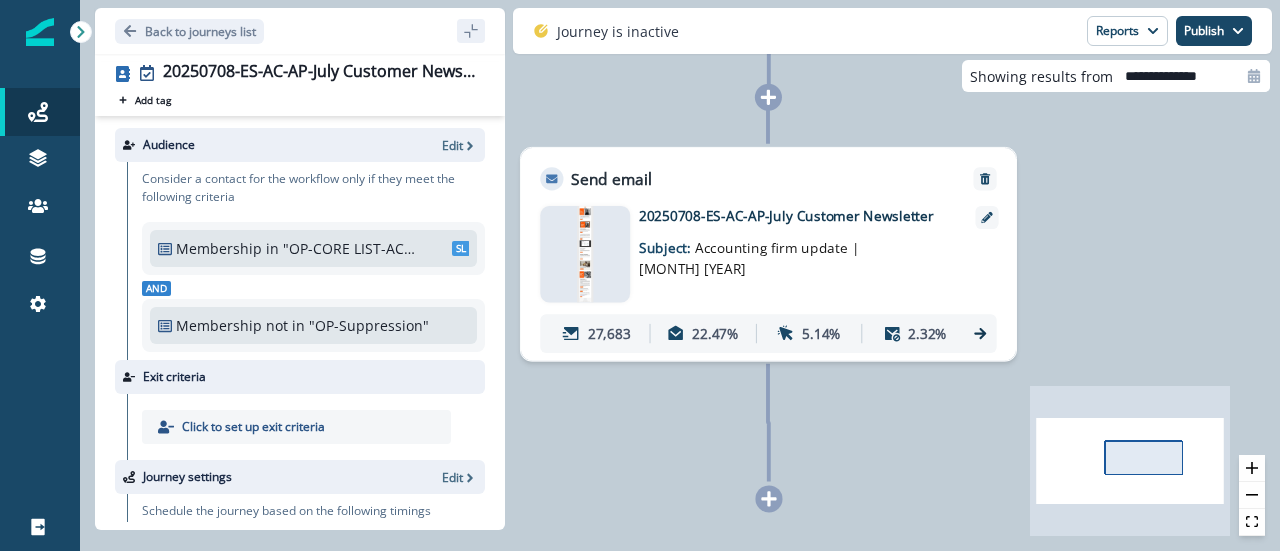 click on "20250708-ES-AC-AP-July Customer Newsletter  Subject:   Accounting firm update | July 2025" at bounding box center (797, 254) 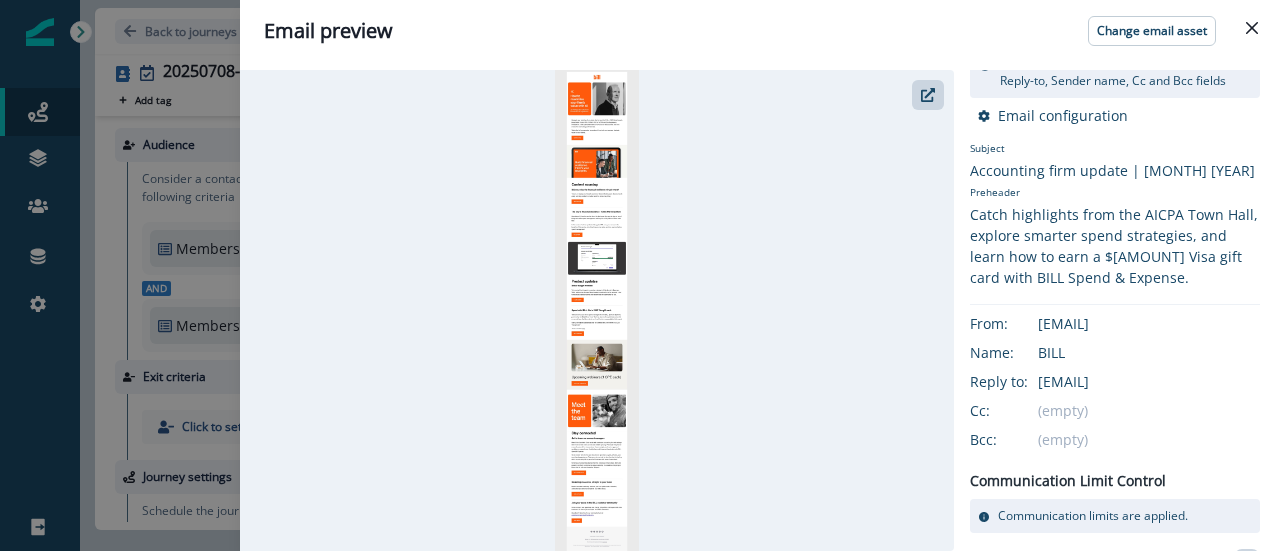 scroll, scrollTop: 0, scrollLeft: 0, axis: both 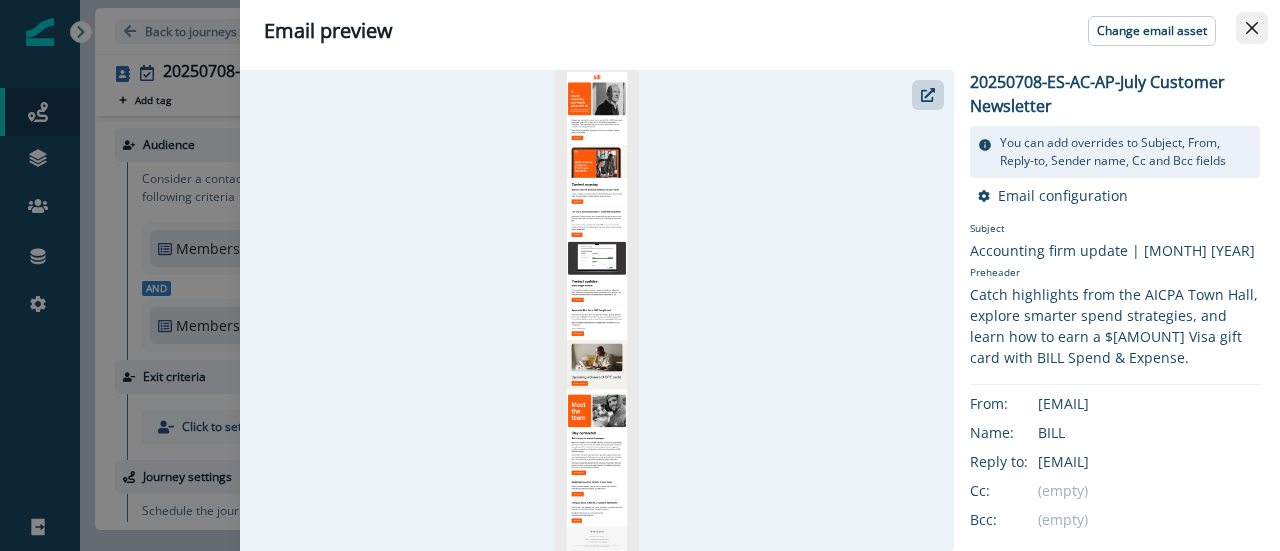 click at bounding box center [1252, 28] 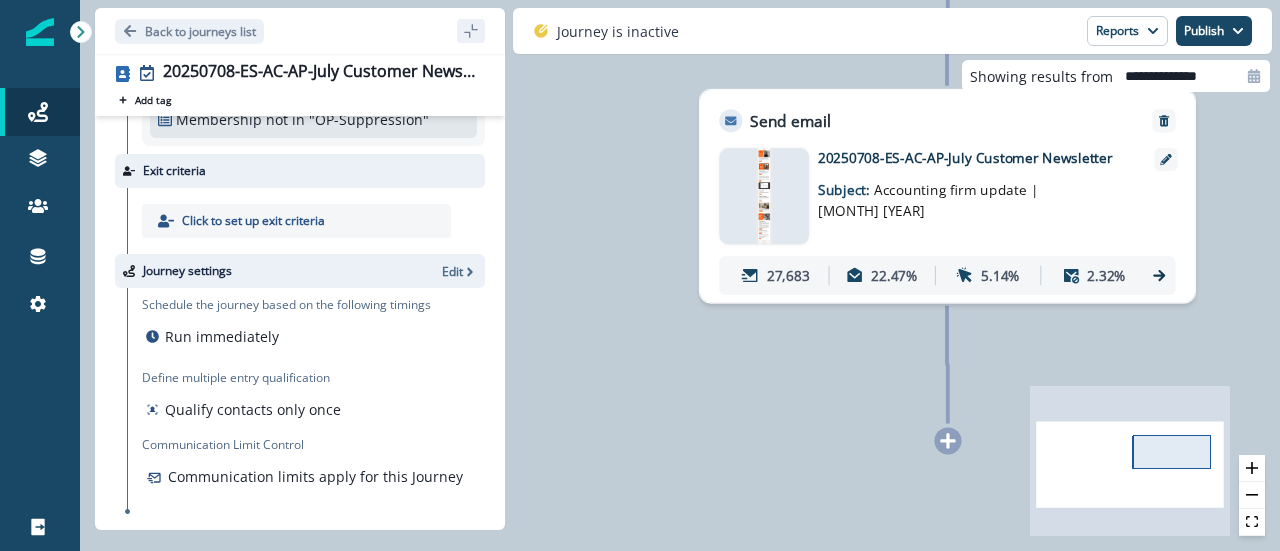 scroll, scrollTop: 0, scrollLeft: 0, axis: both 